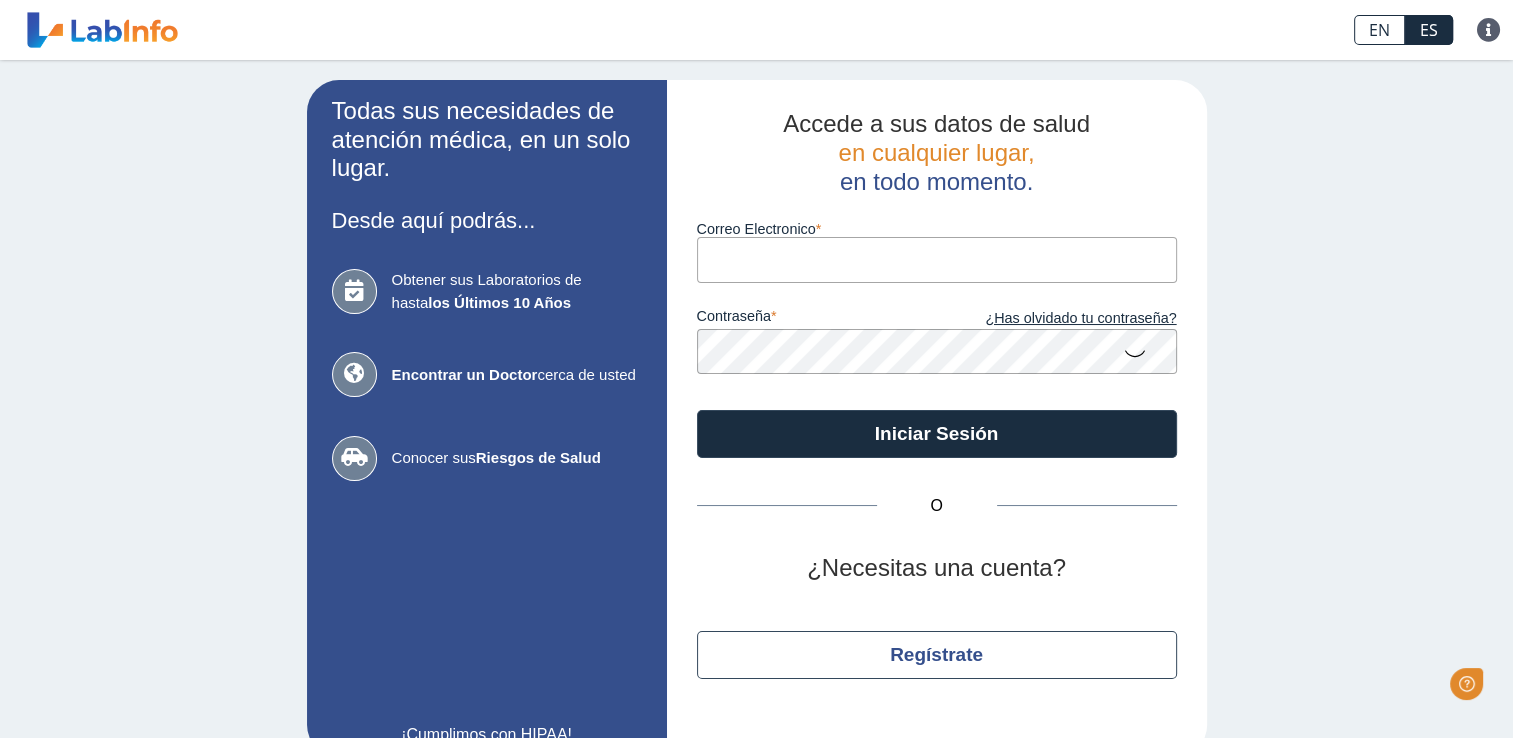 scroll, scrollTop: 0, scrollLeft: 0, axis: both 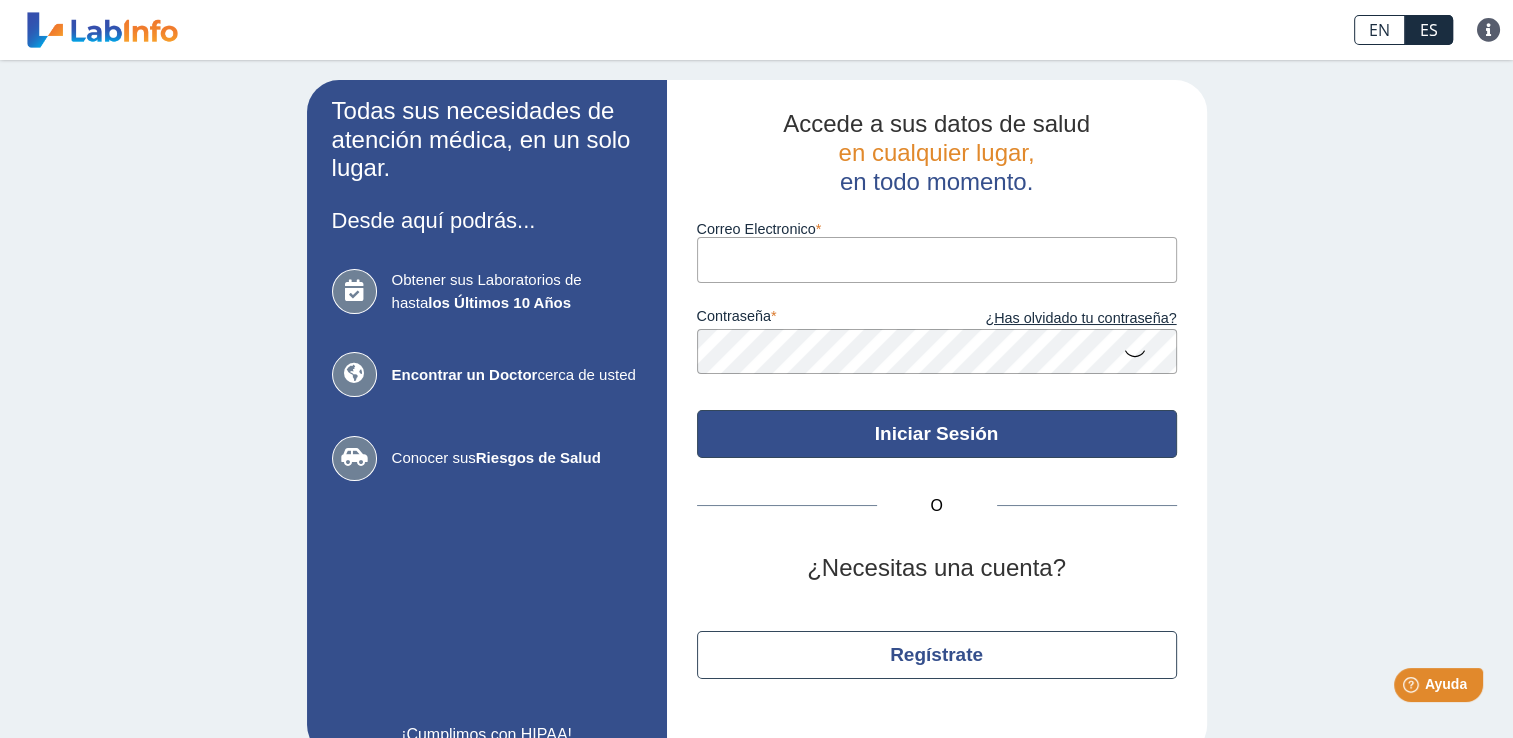 type on "[EMAIL]" 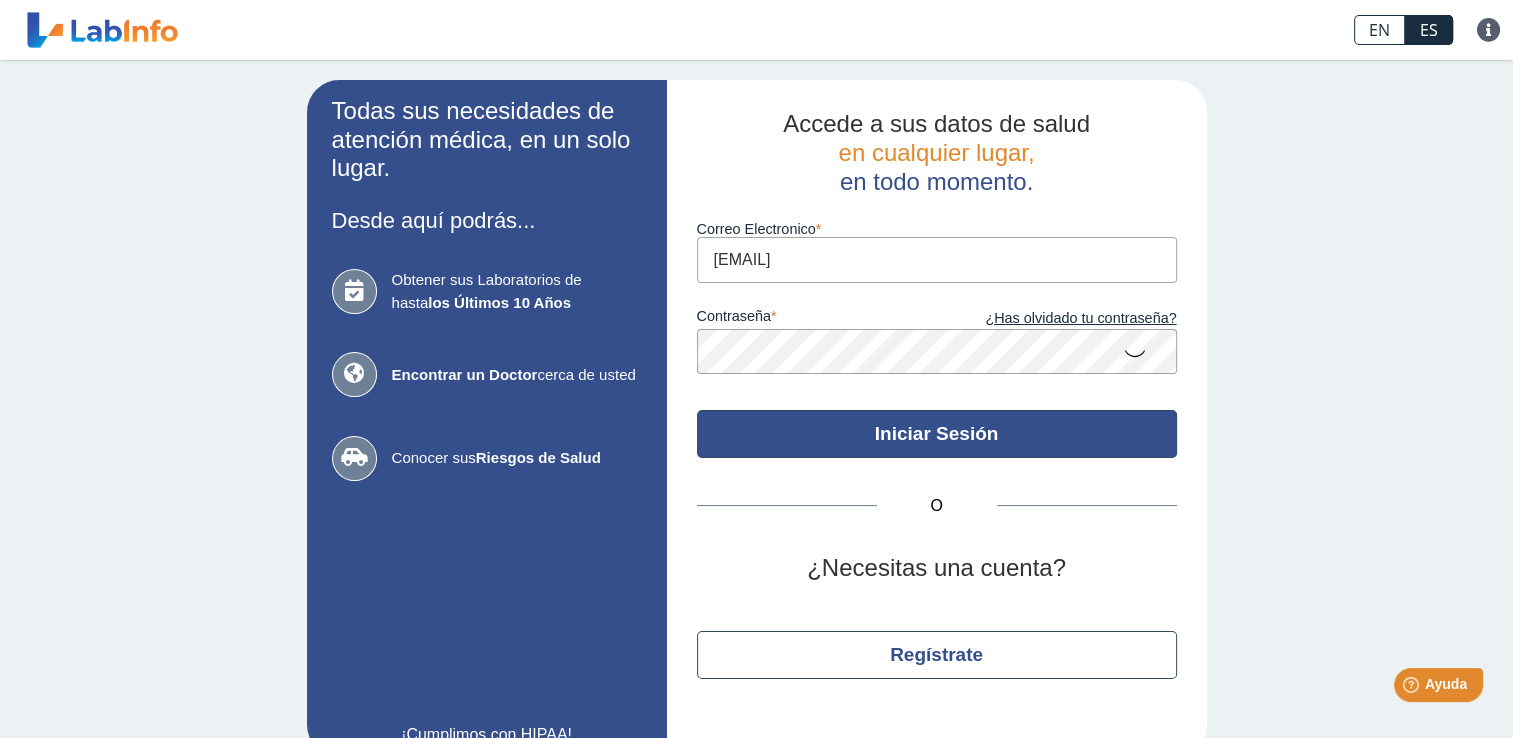 click on "Iniciar Sesión" 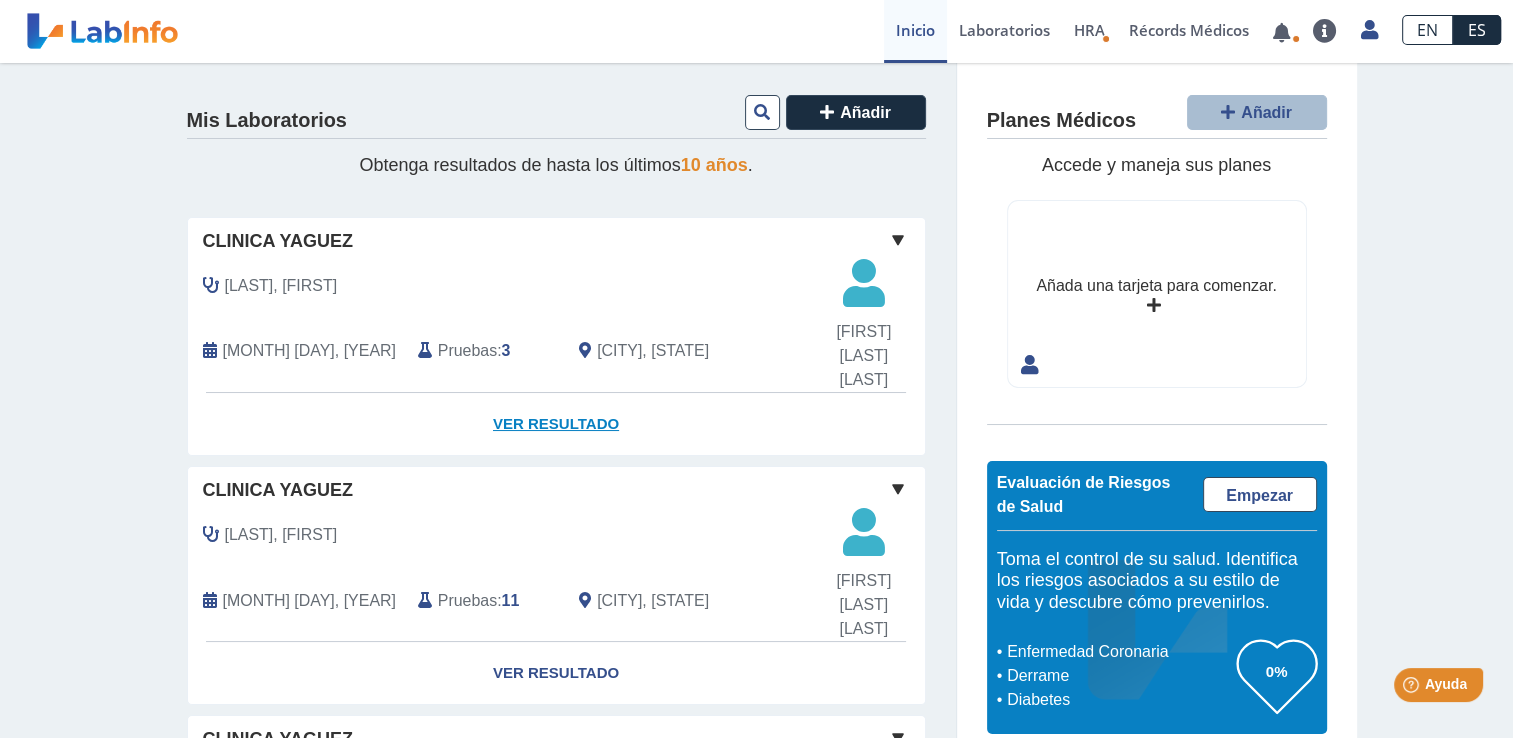 click on "Ver Resultado" 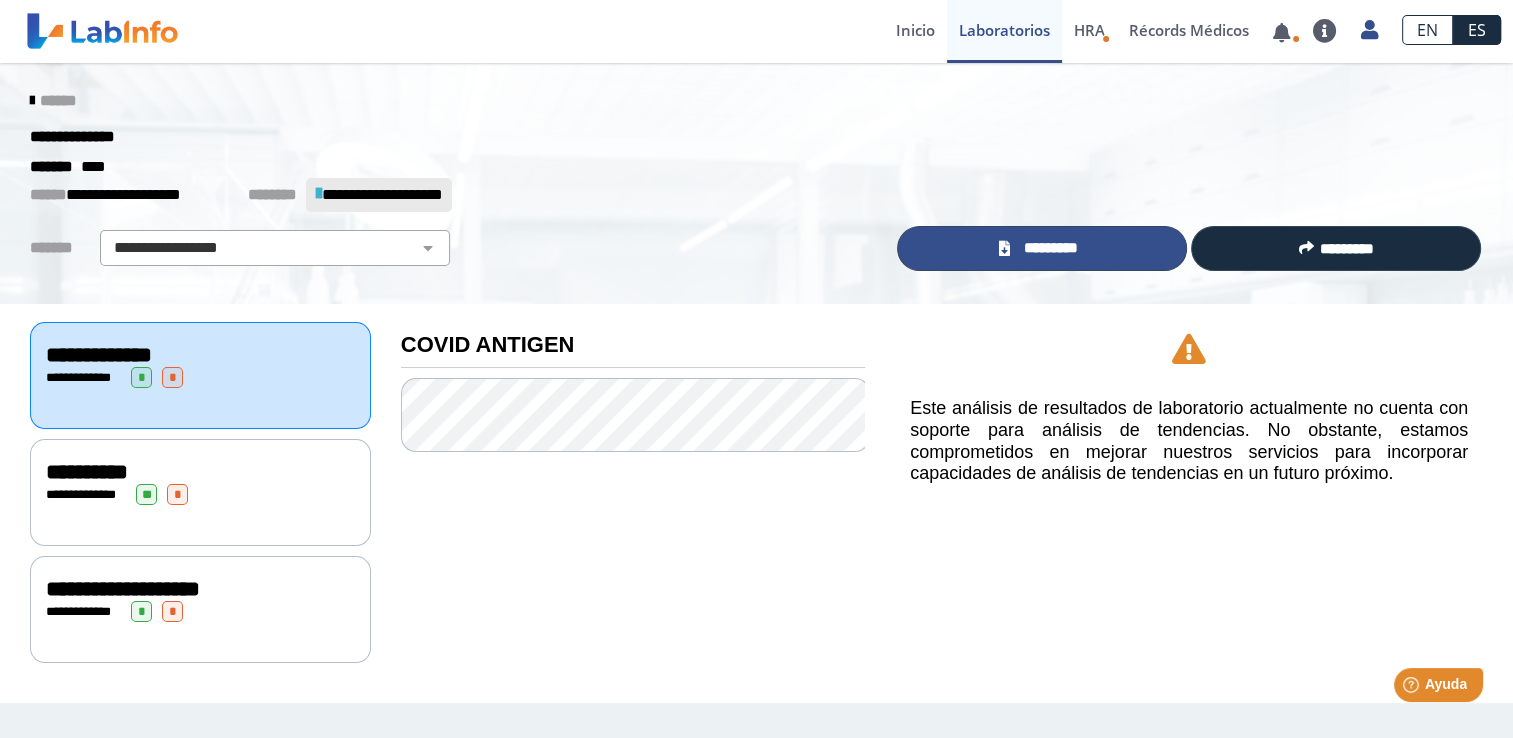 click on "*********" 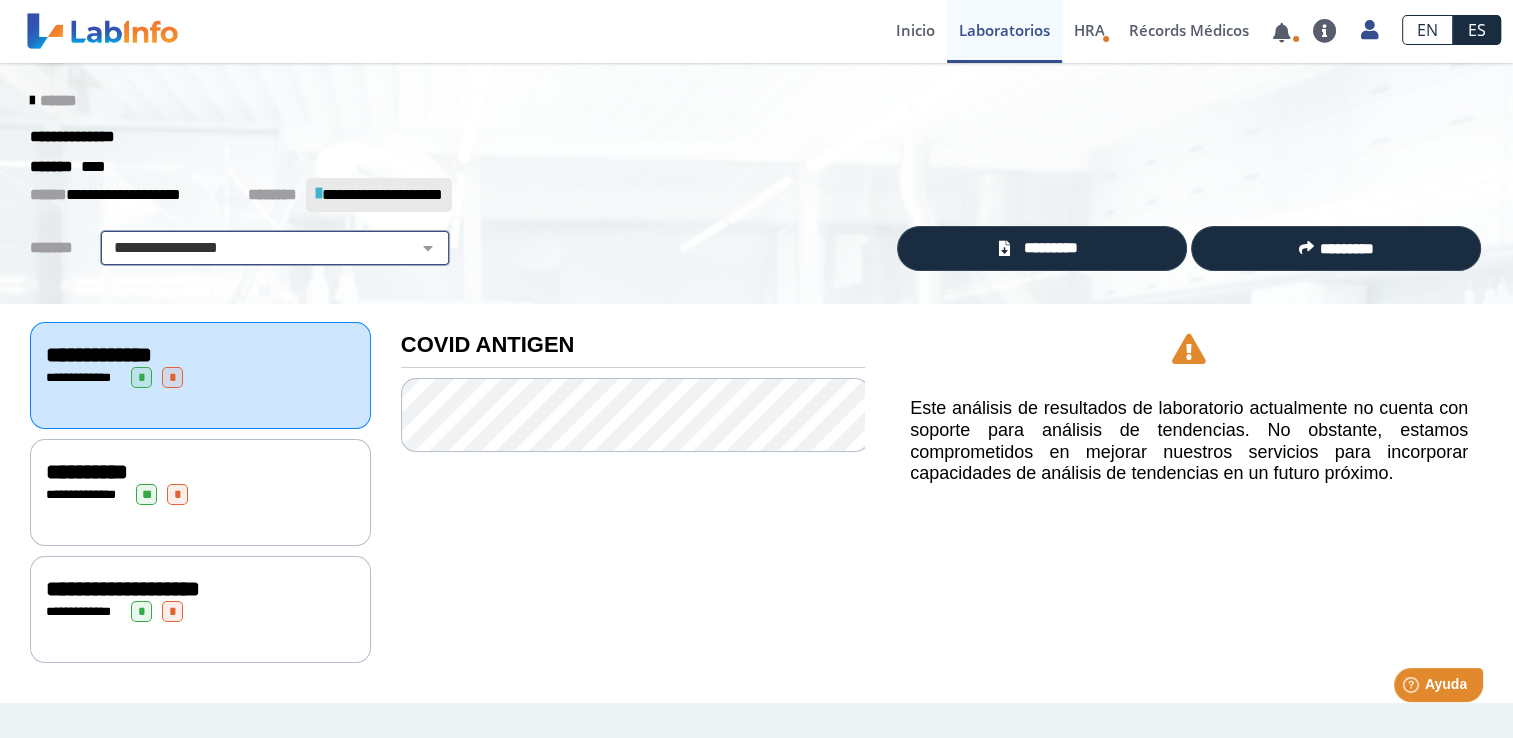 click on "**********" 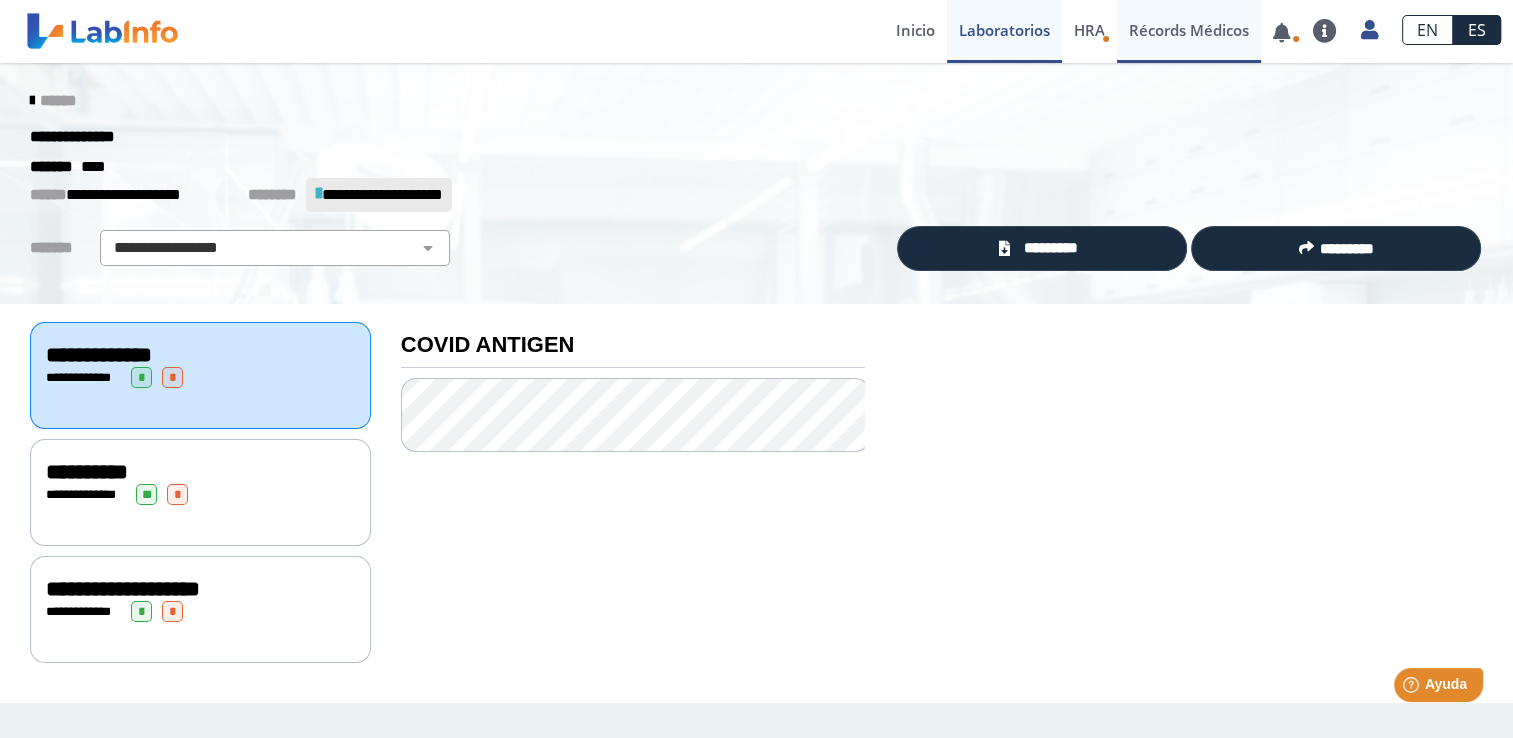 click on "Récords Médicos" at bounding box center [1189, 31] 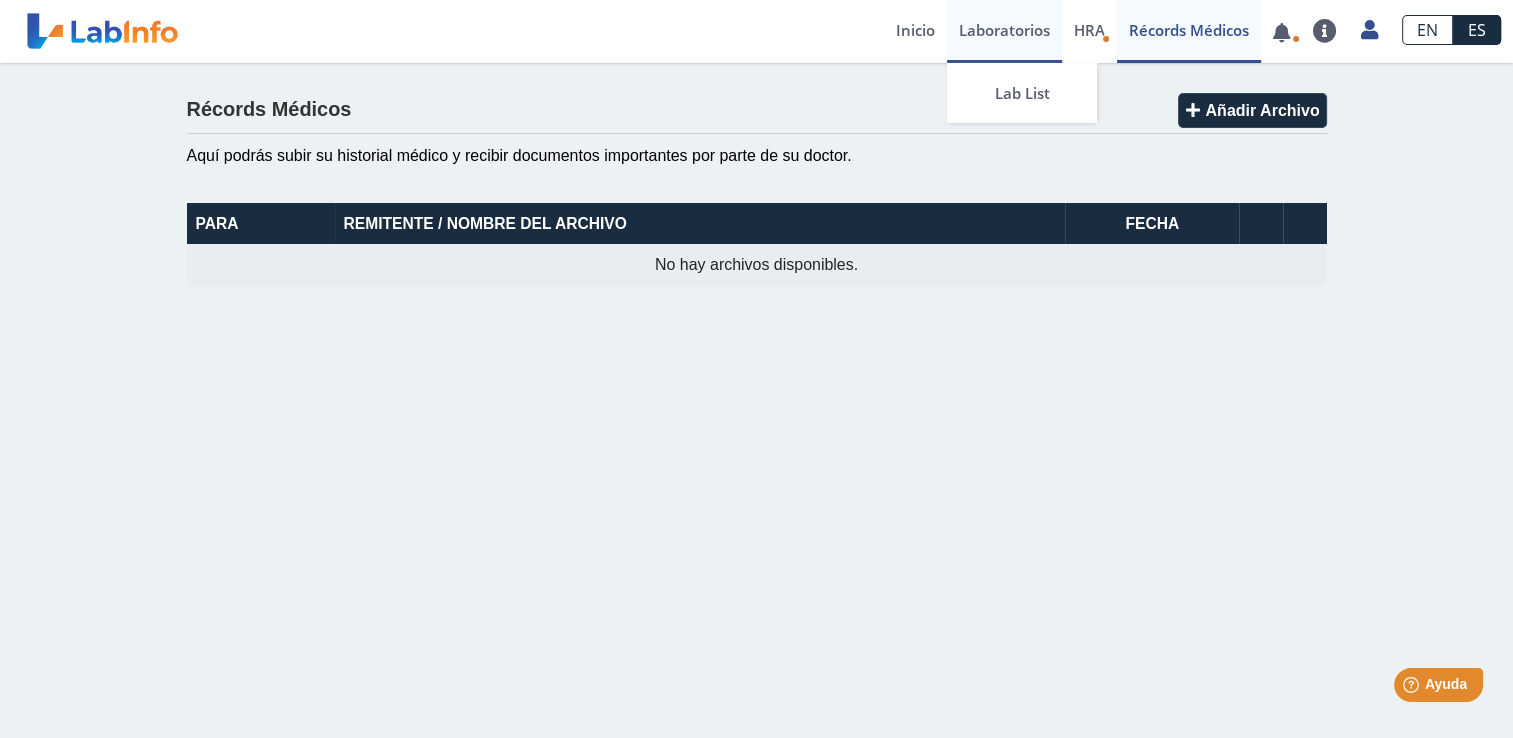 click on "Laboratorios" at bounding box center [1004, 31] 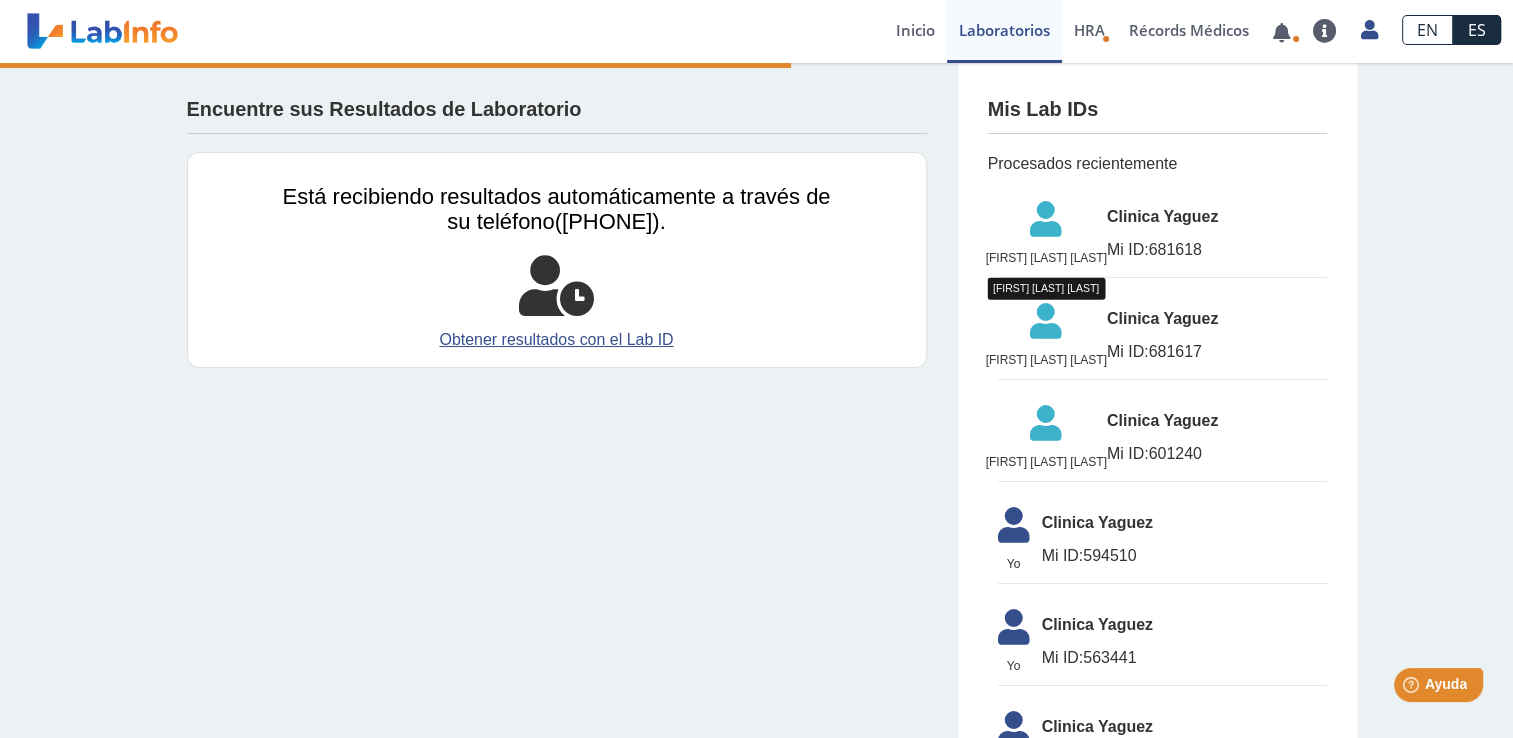 click 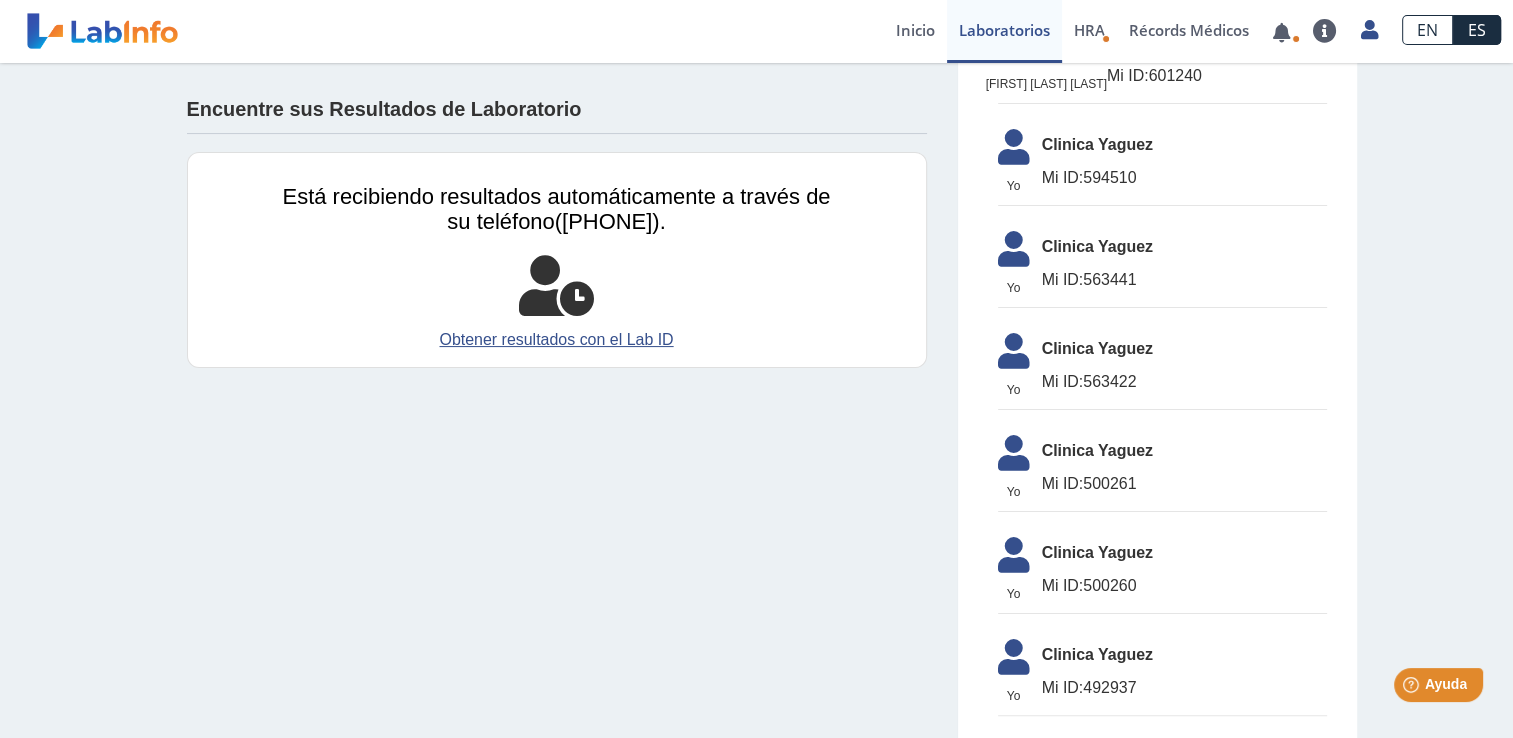 scroll, scrollTop: 409, scrollLeft: 0, axis: vertical 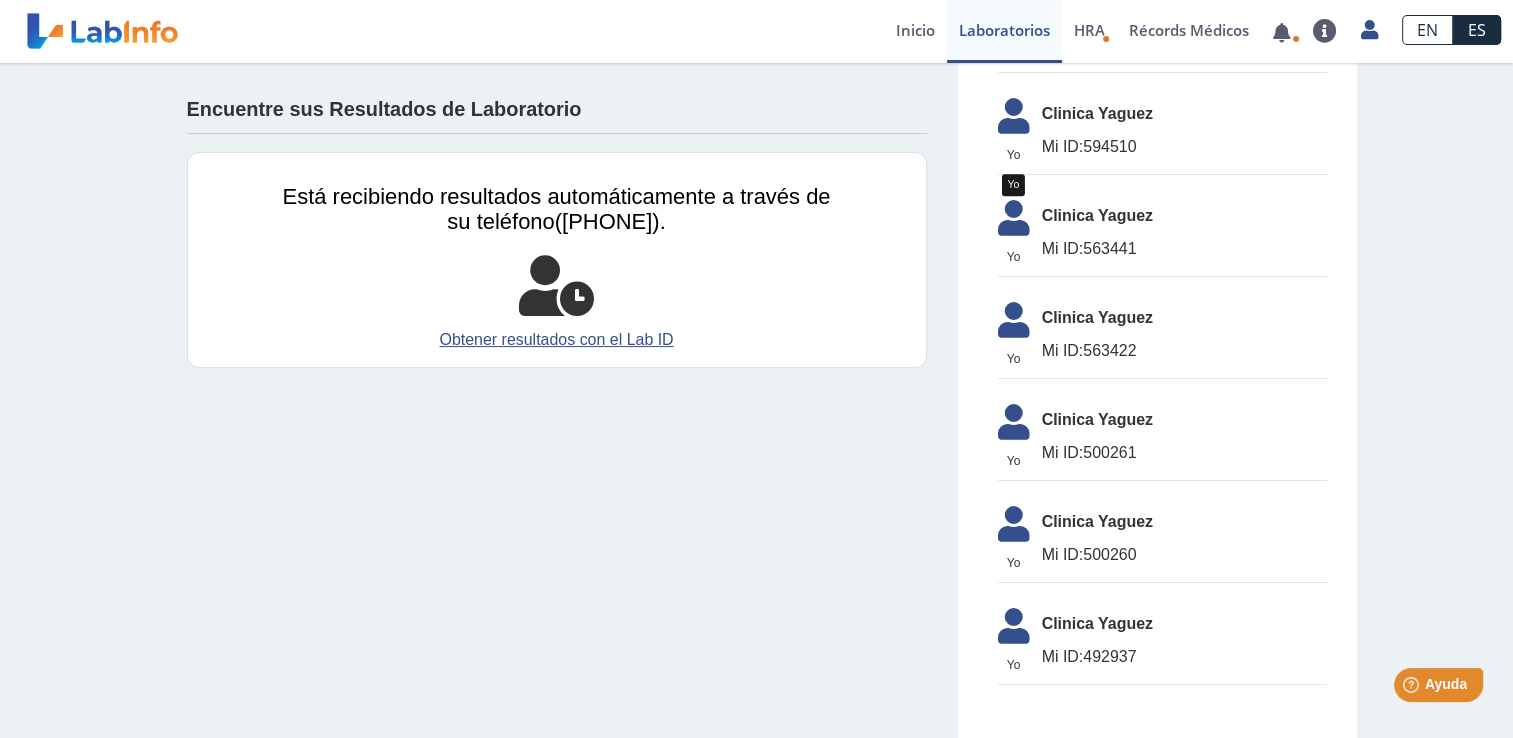 click 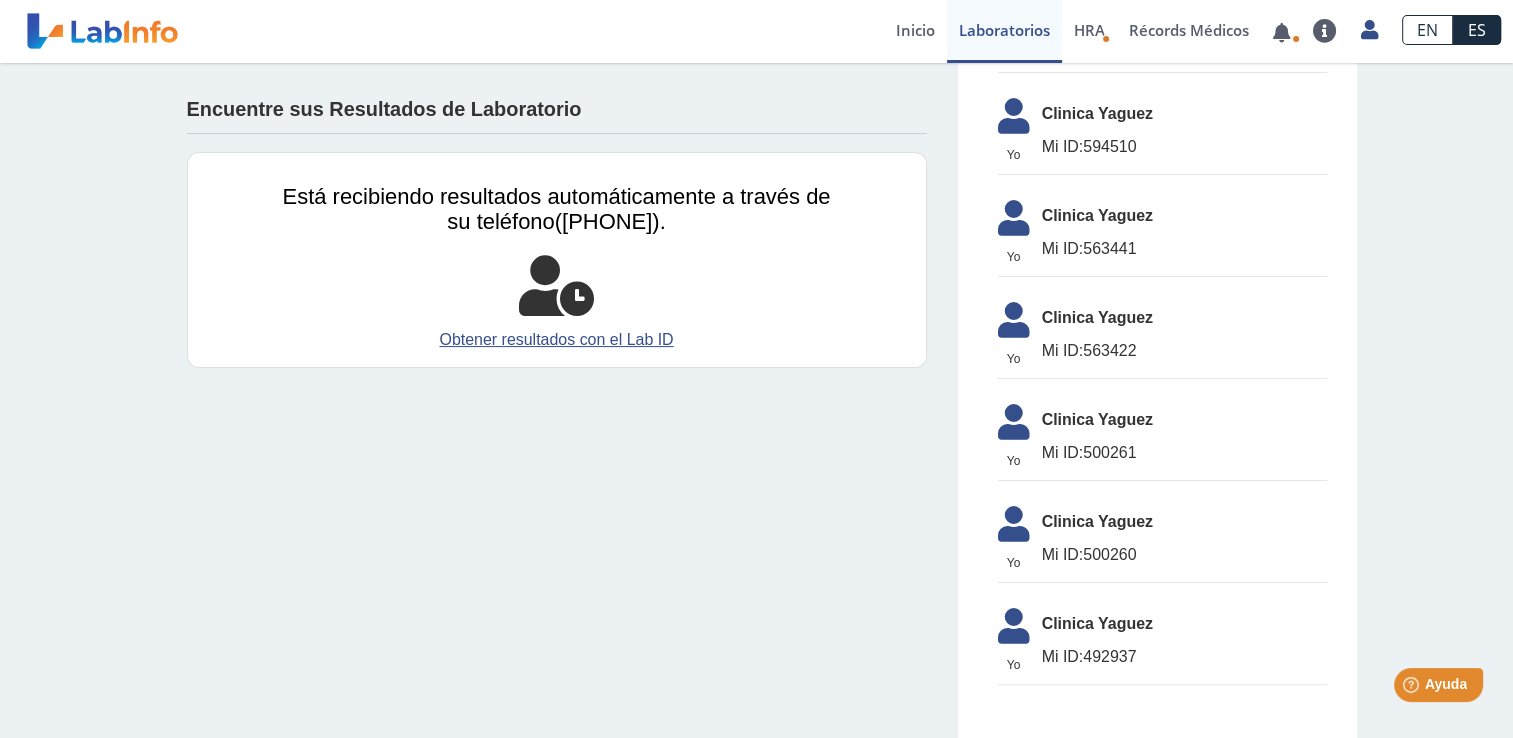 click on "Encuentre sus Resultados de Laboratorio Está recibiendo resultados automáticamente a través de su teléfono (**-***-****). Obtener resultados con el Lab ID Mis Lab IDs Procesados recientemente [FIRST] [LAST] [LAST] [FIRST] [LAST] [LAST] Clinica Yaguez Mi ID: 681618 [FIRST] [LAST] [LAST] [FIRST] [LAST] [LAST] Clinica Yaguez Mi ID: 681617 [FIRST] [LAST] [LAST] [FIRST] [LAST] [LAST] Clinica Yaguez Mi ID: 601240 Yo Yo Clinica Yaguez Mi ID: 594510 Yo Yo Clinica Yaguez Mi ID: 563441 Yo Yo Clinica Yaguez Mi ID: 563422 Yo Yo Clinica Yaguez Mi ID: 500261 Yo Yo Clinica Yaguez Mi ID: 500260 Yo Yo Clinica Yaguez Mi ID: 492937" 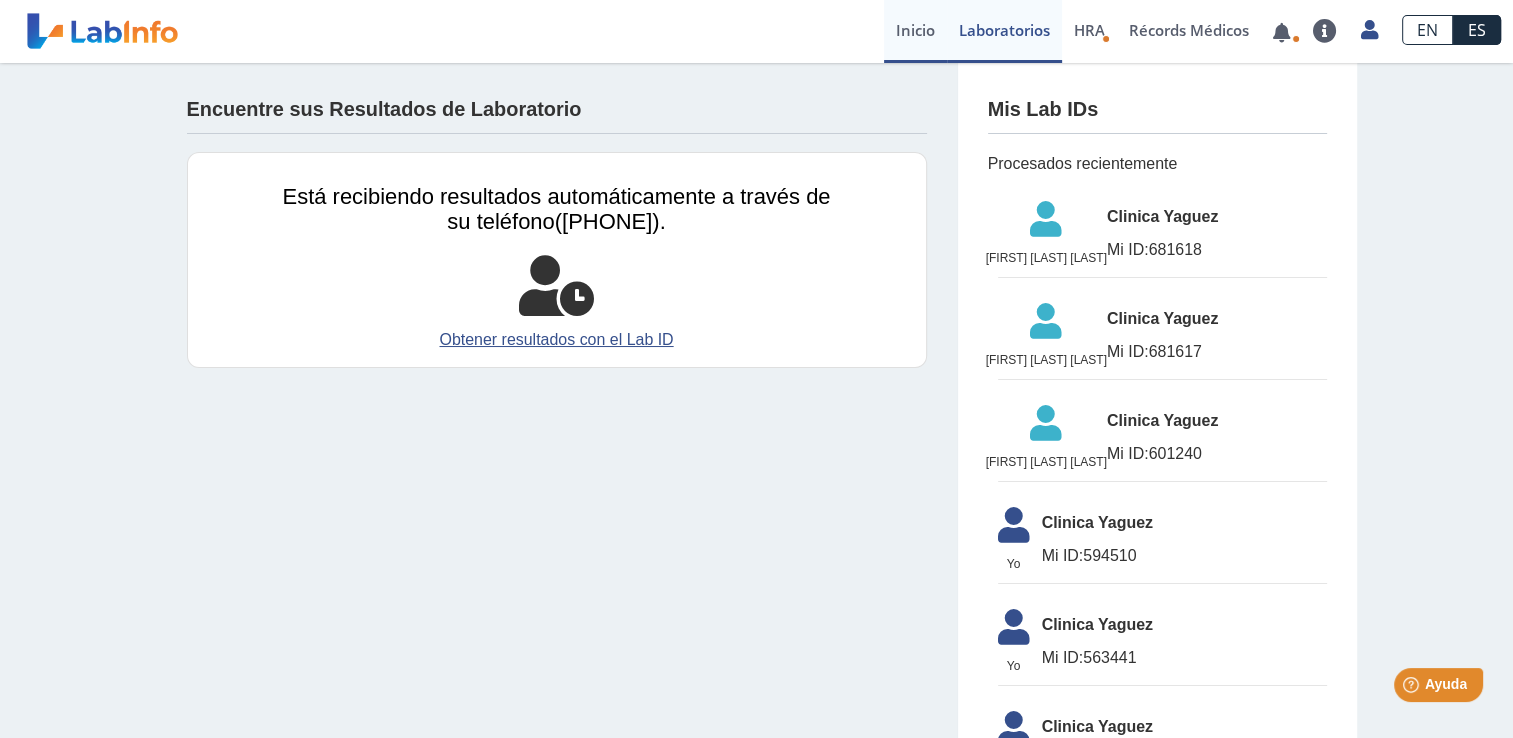 click on "Inicio" at bounding box center [915, 31] 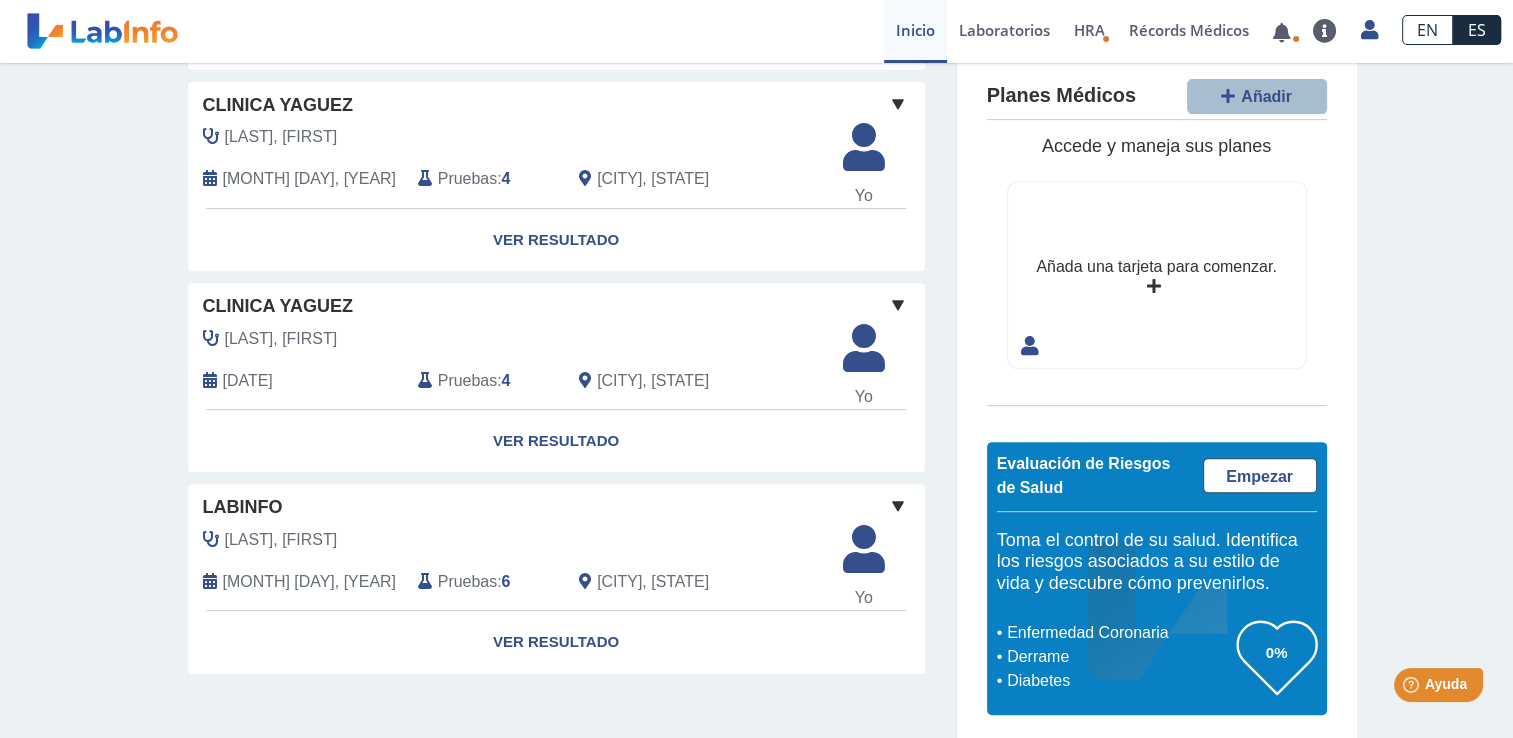 scroll, scrollTop: 836, scrollLeft: 0, axis: vertical 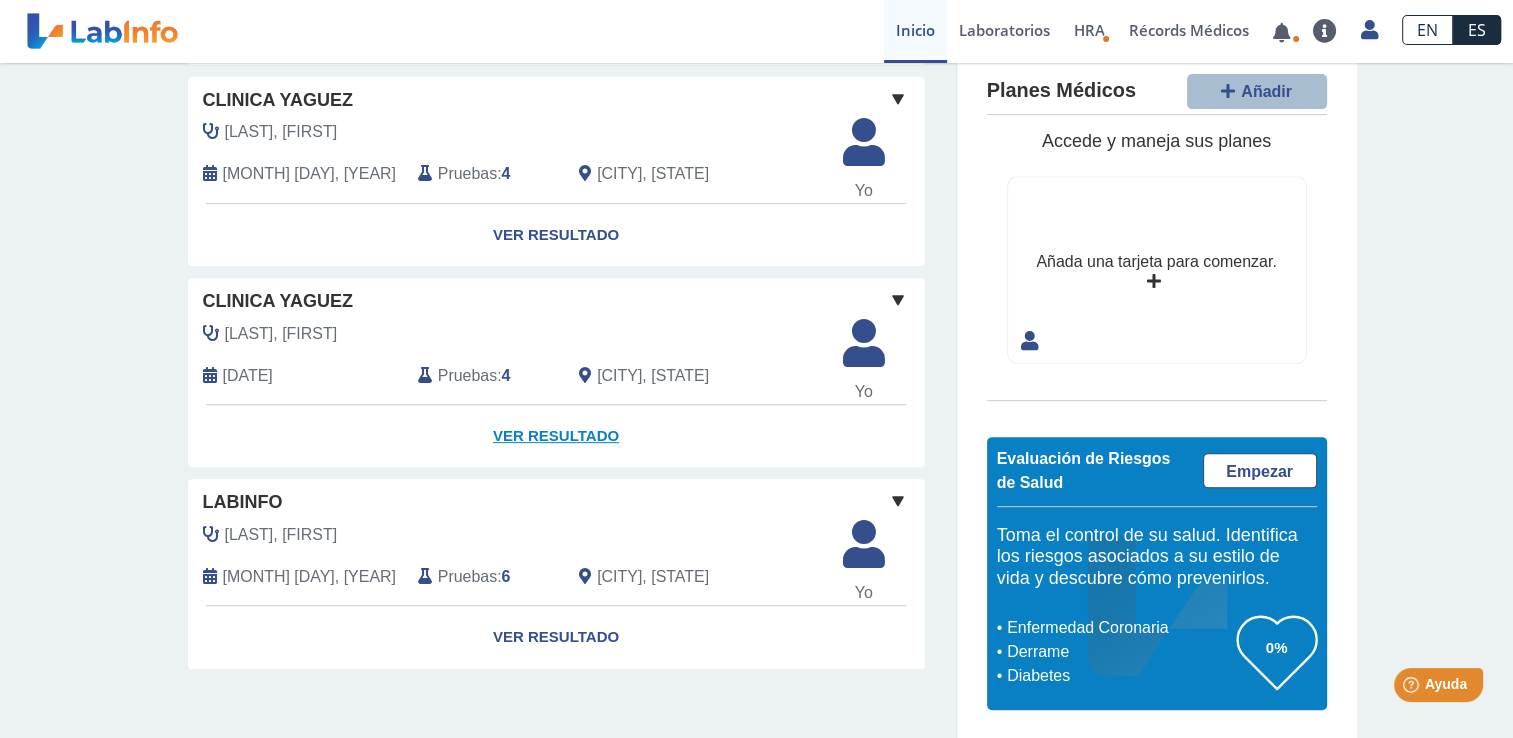 click on "Ver Resultado" 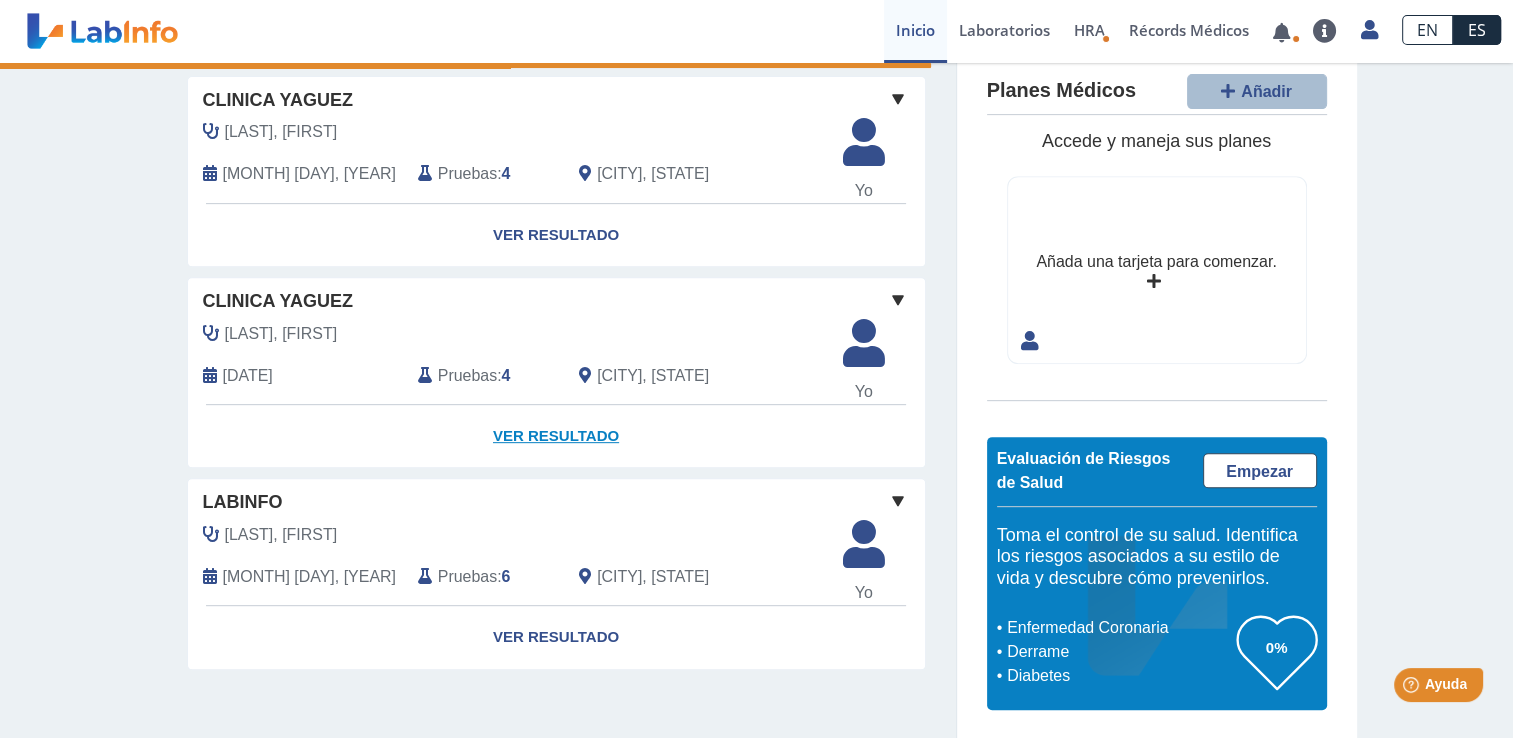 click on "Ver Resultado" 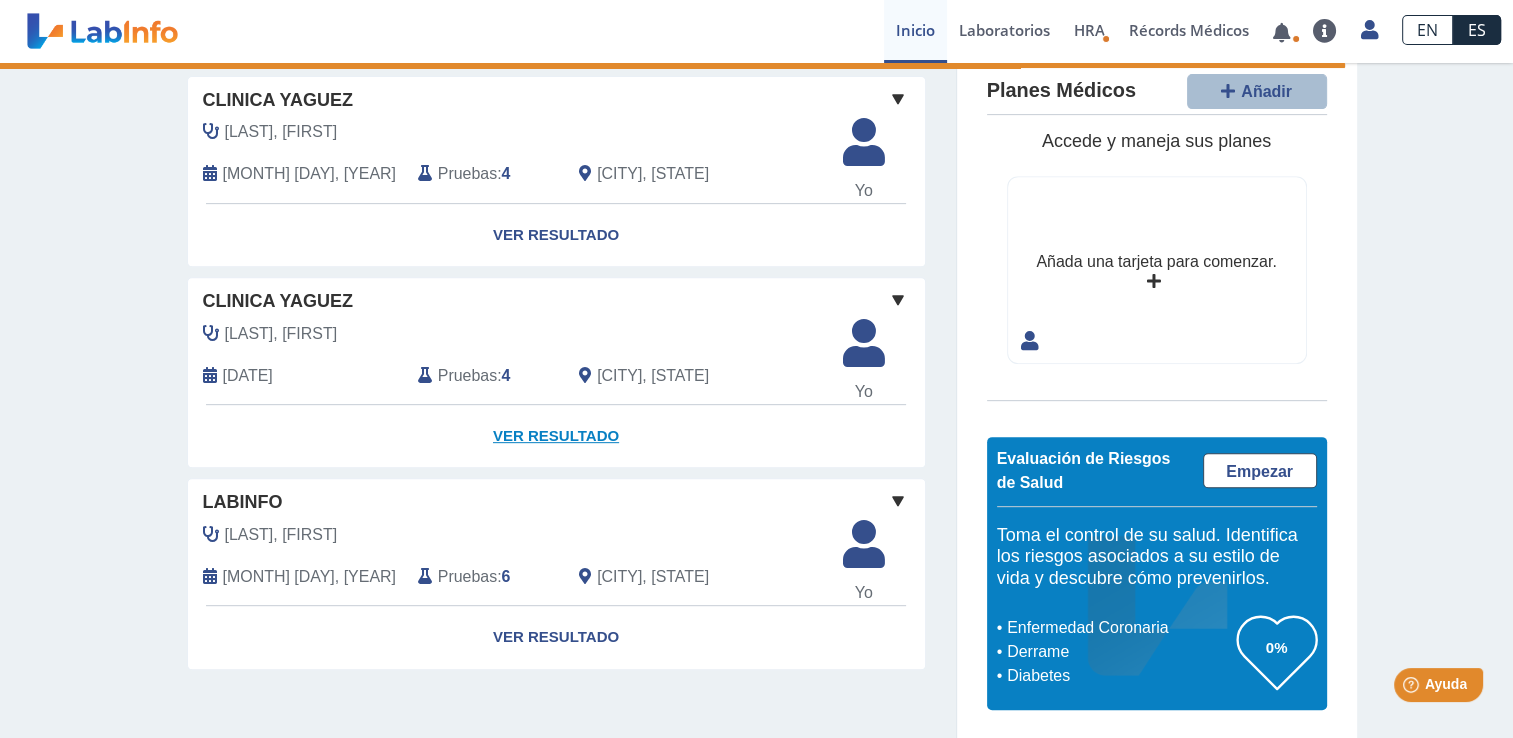 click on "Ver Resultado" 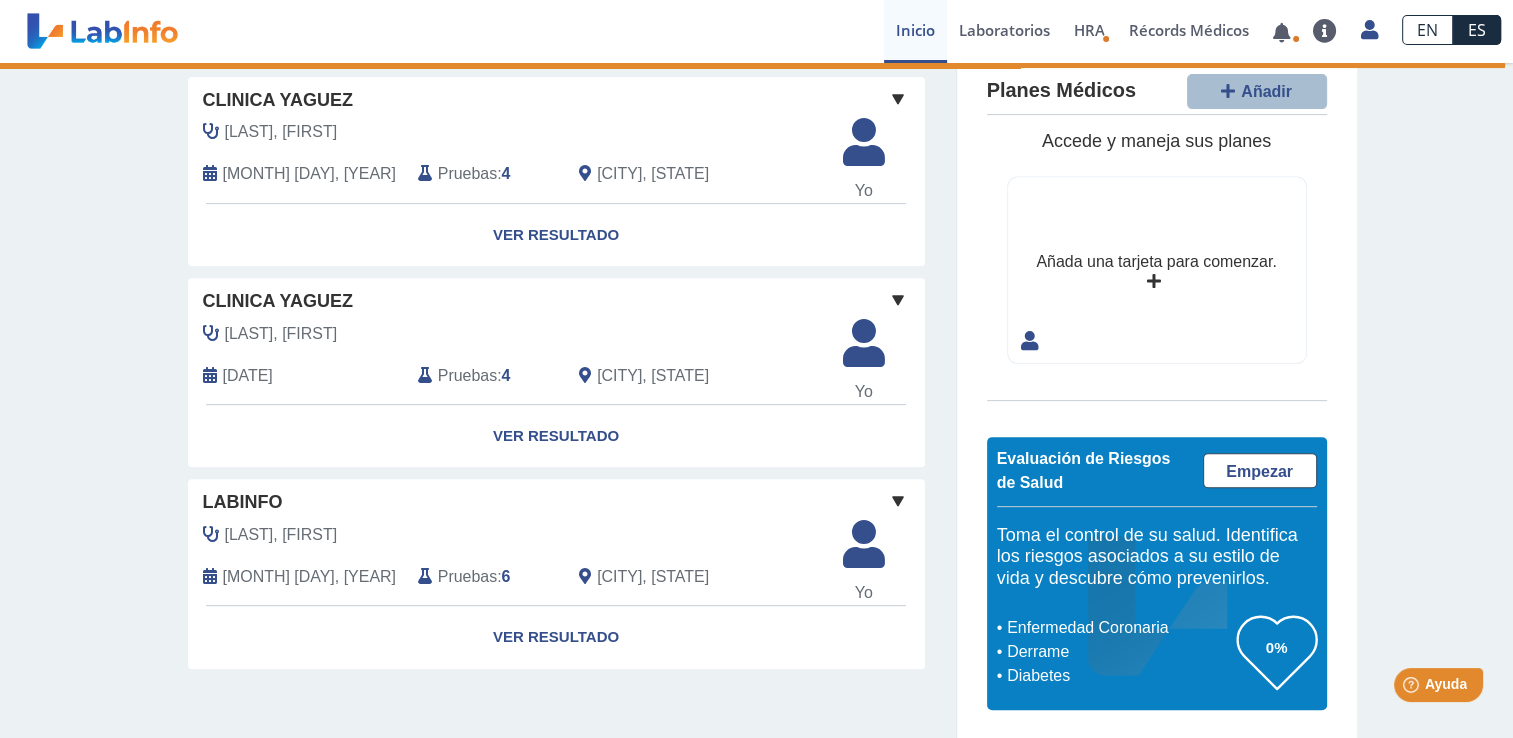 scroll, scrollTop: 244, scrollLeft: 0, axis: vertical 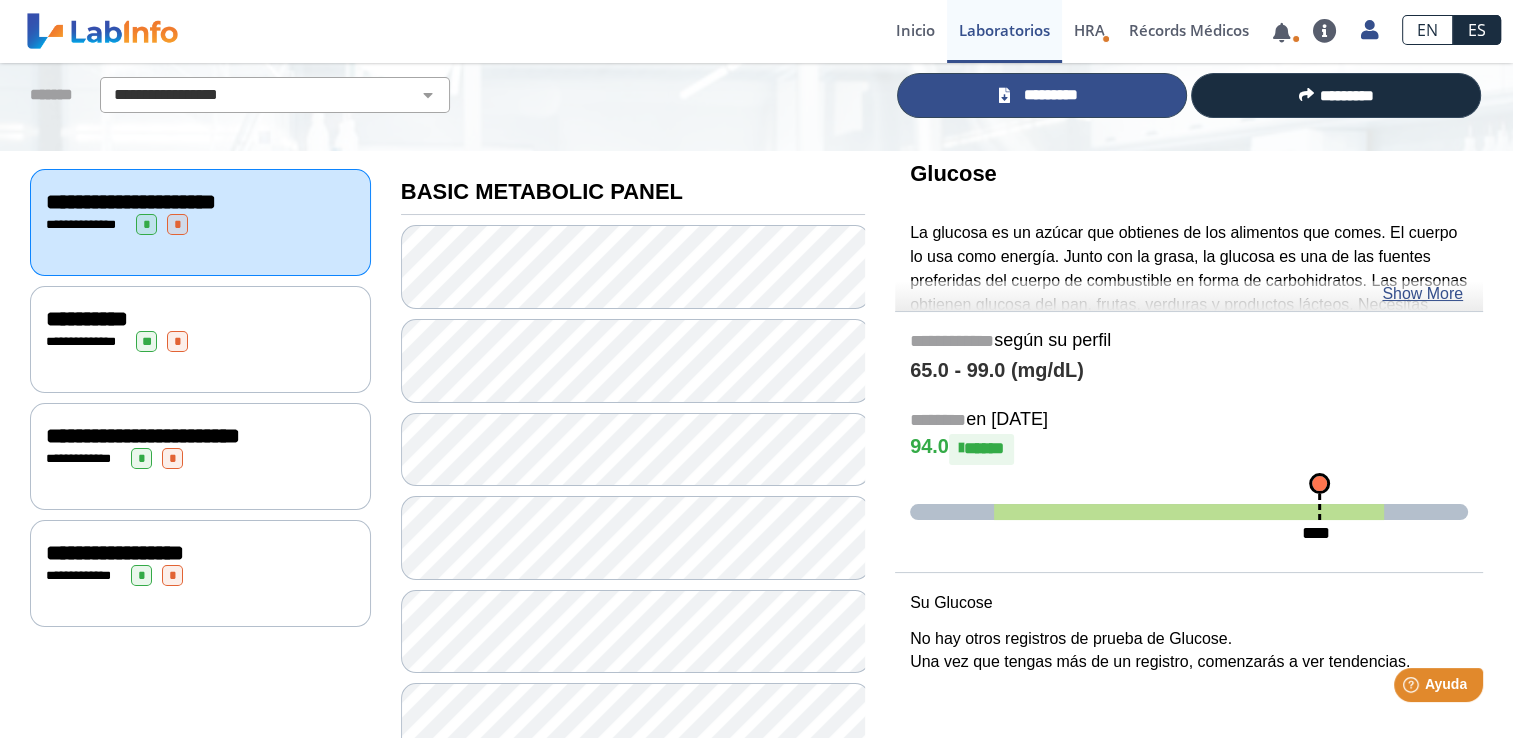 click on "*********" 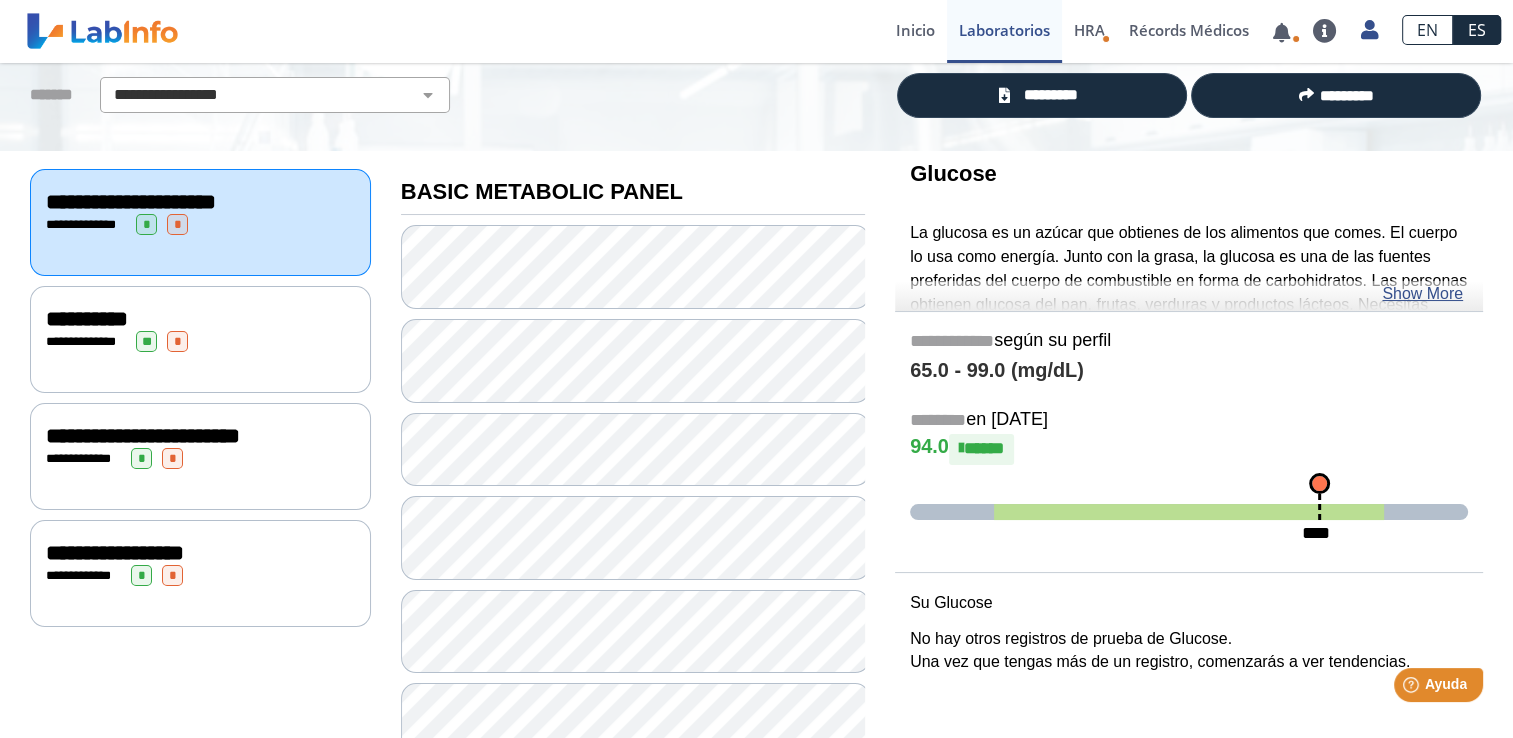 drag, startPoint x: 1496, startPoint y: 454, endPoint x: 1496, endPoint y: 567, distance: 113 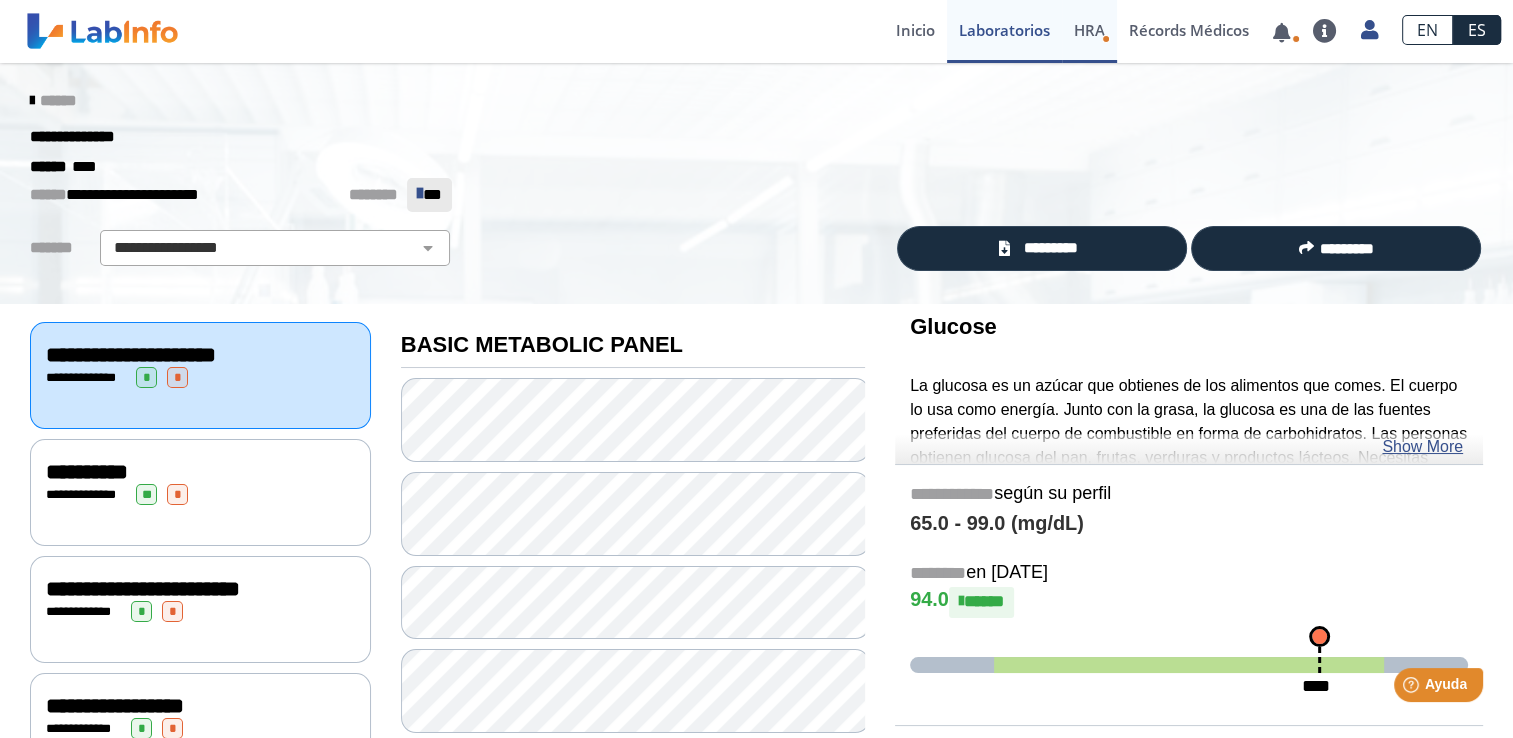 click on "HRA" at bounding box center (1089, 30) 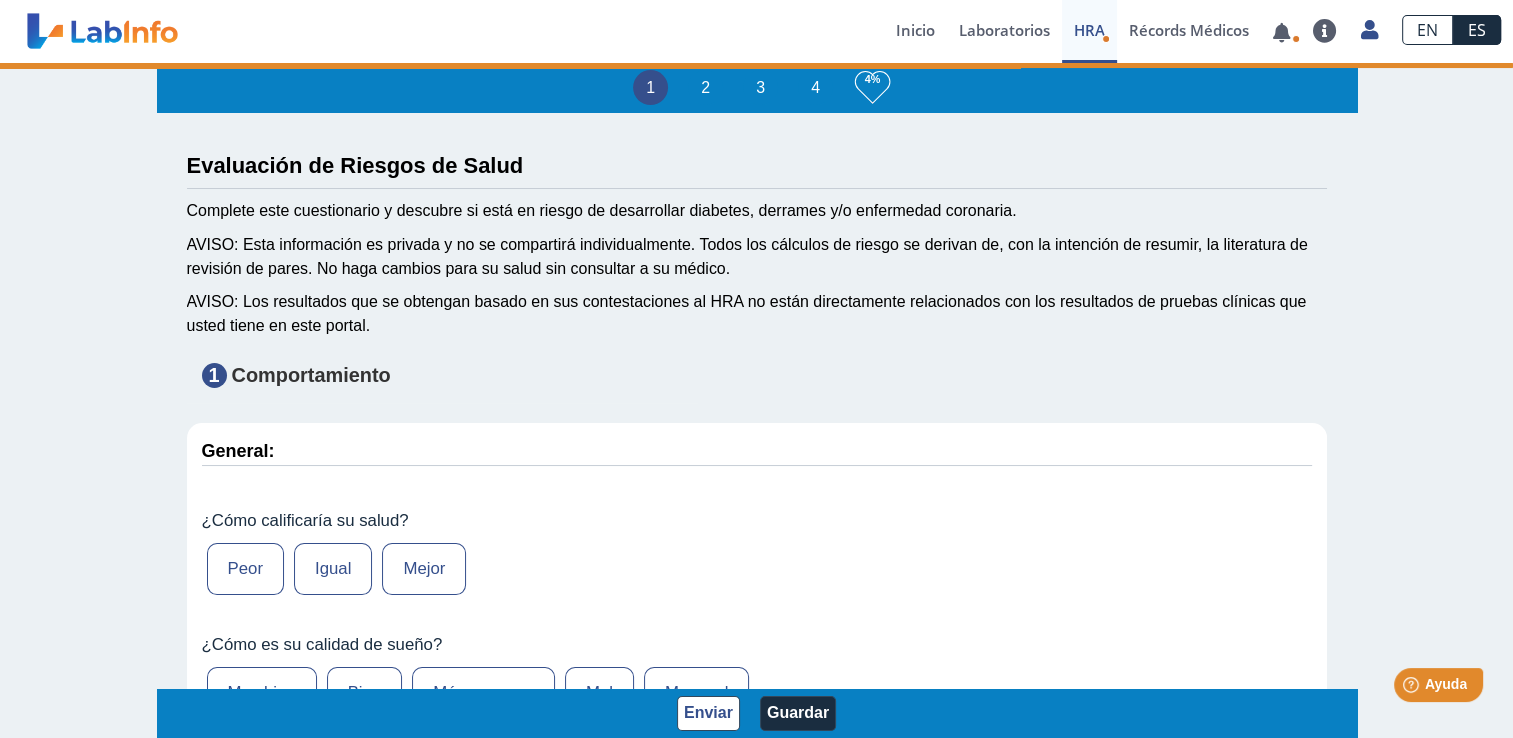 type on "[FIRST] [LAST] [LAST]" 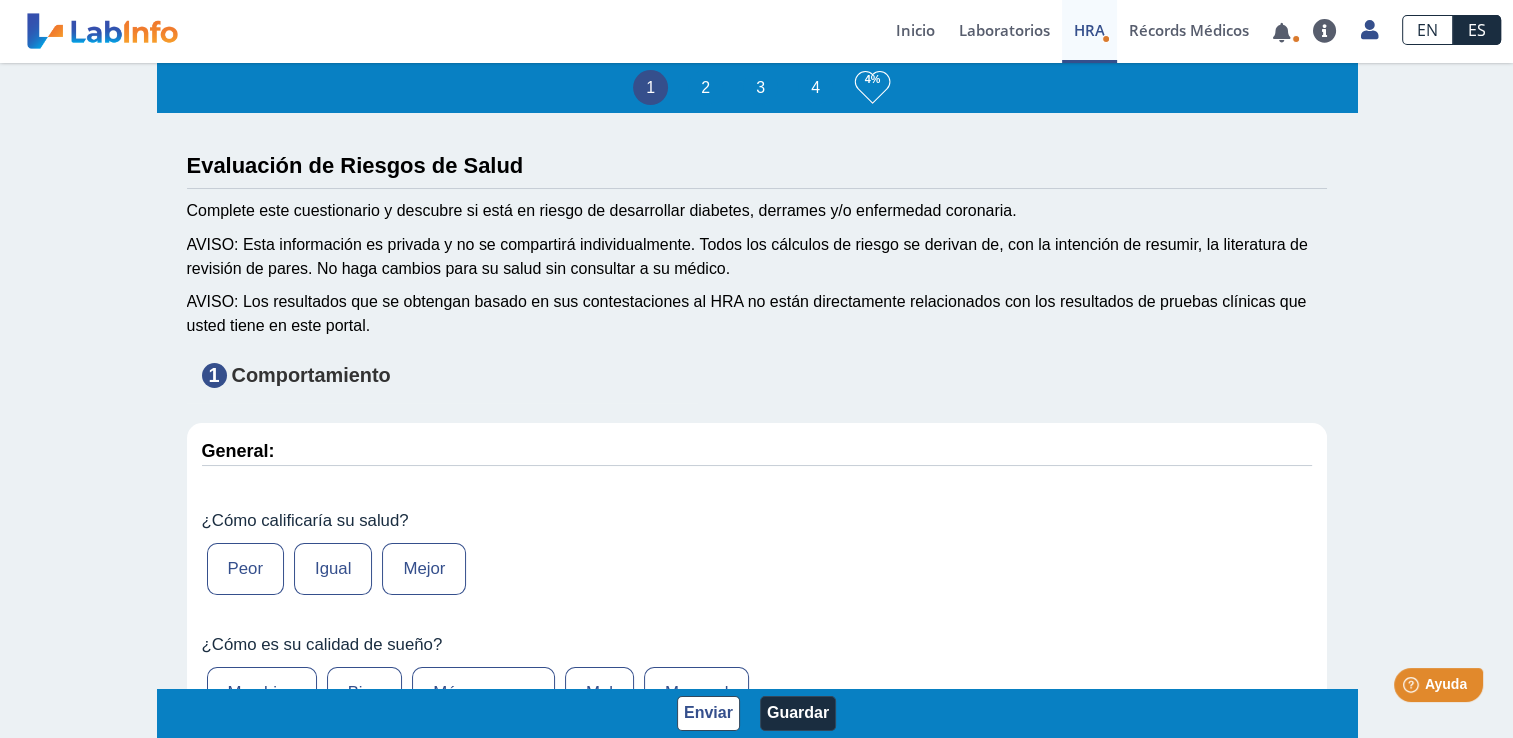 scroll, scrollTop: 2, scrollLeft: 0, axis: vertical 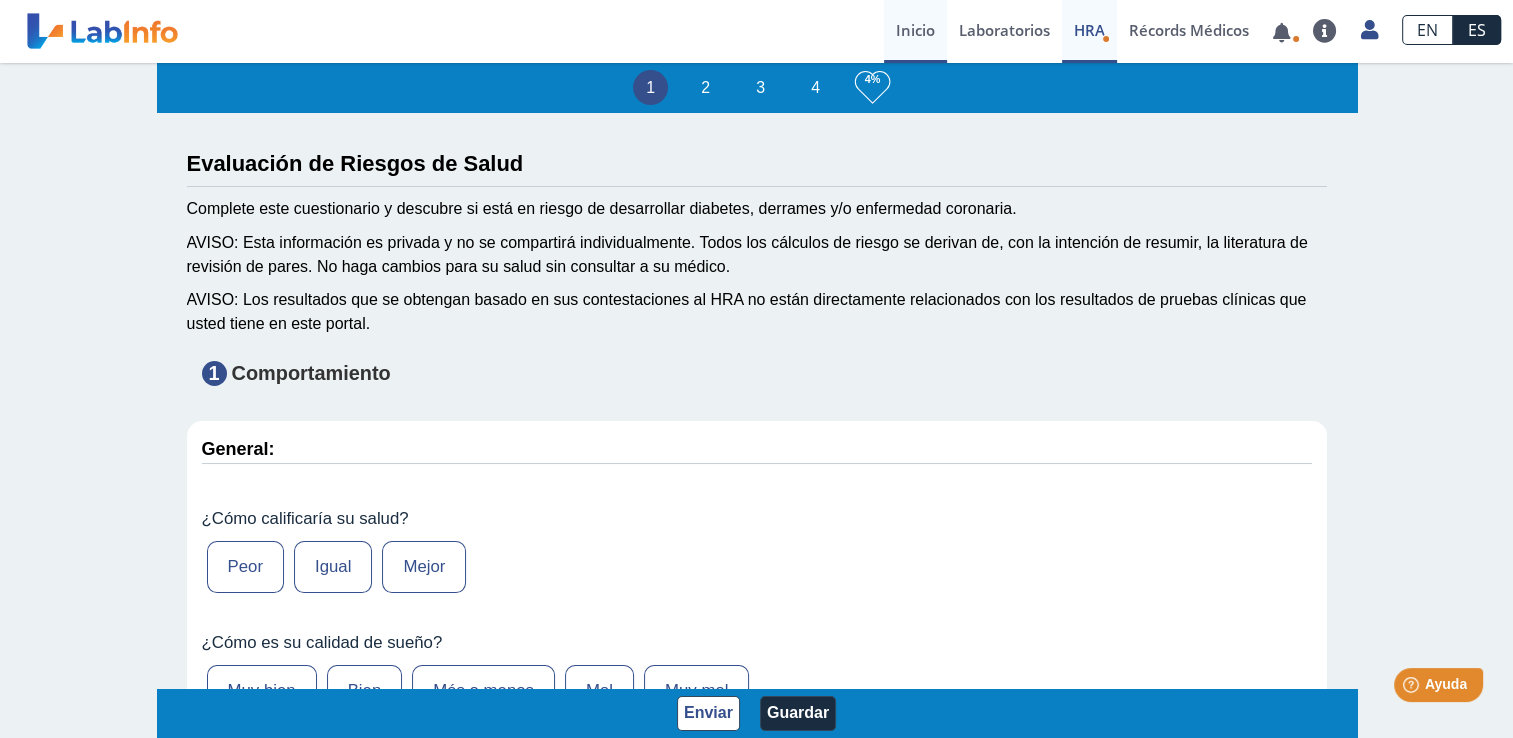 click on "Inicio" at bounding box center [915, 31] 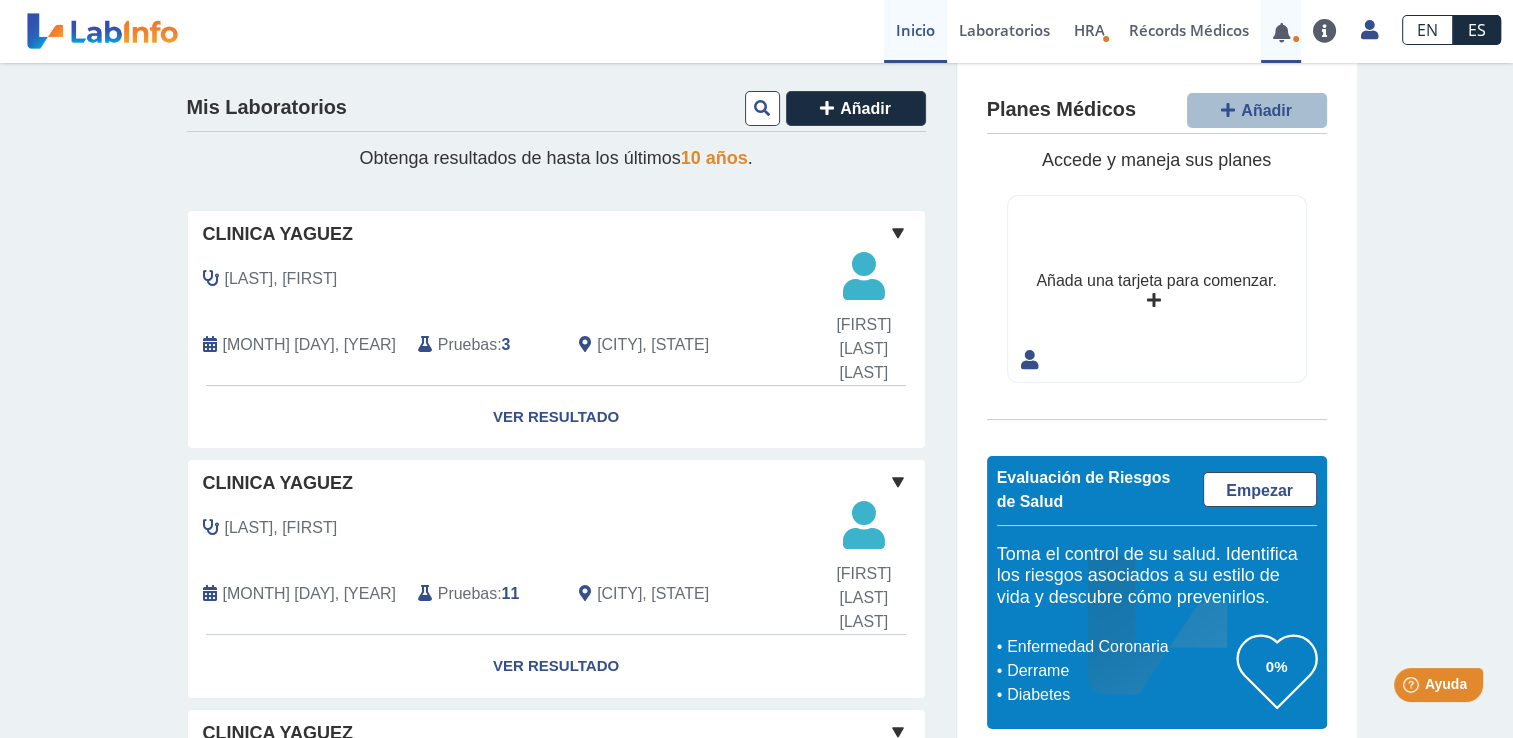 click at bounding box center [1281, 32] 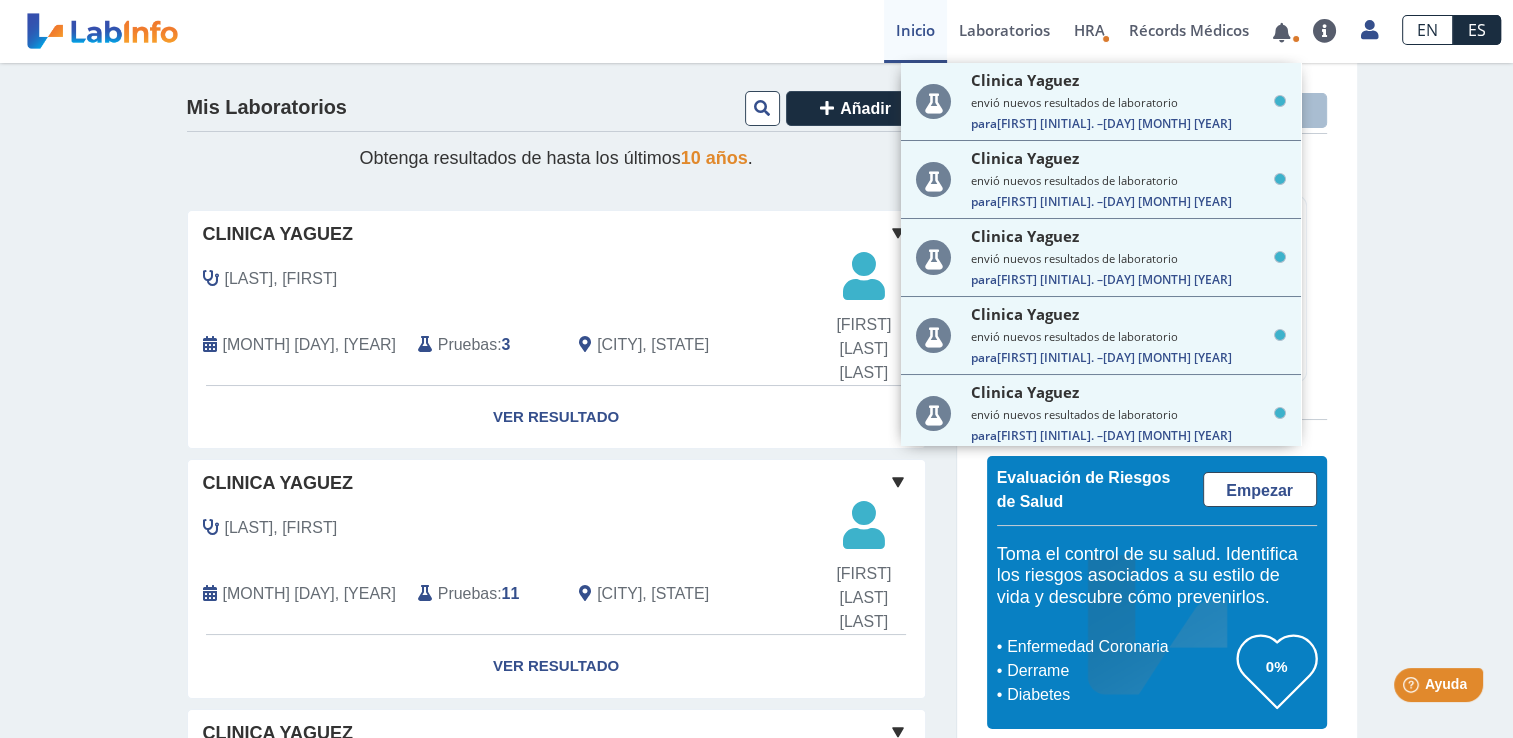 click on "Mis Laboratorios Añadir Obtenga resultados de hasta los últimos 10 años . Clinica Yaguez [LAST], [FIRST] [MONTH] [DAY], [YEAR] Pruebas : 3 [CITY], [STATE] [FIRST] [LAST] [LAST] [FIRST] [LAST] [LAST] Ver Resultado Clinica Yaguez [LAST], [FIRST] [MONTH] [DAY], [YEAR] Pruebas : 11 [CITY], [STATE] [FIRST] [LAST] [LAST] [FIRST] [LAST] [LAST] Ver Resultado Clinica Yaguez [LAST], [FIRST] [MONTH] [DAY], [YEAR] Pruebas : 8 [CITY], [STATE] Yo Yo Ver Resultado Clinica Yaguez [LAST], [FIRST] [MONTH] [DAY], [YEAR] Pruebas : 4 [CITY], [STATE] Yo Yo Ver Resultado Clinica Yaguez [LAST], [FIRST] [MONTH] [DAY], [YEAR] Pruebas : 4 [CITY], [STATE] Yo Yo Ver Resultado labinfo [LAST], [FIRST] [MONTH] [DAY], [YEAR] Pruebas : 6 [CITY], [STATE] Yo Yo Ver Resultado SUBIR Planes Médicos Añadir Accede y maneja sus planes Añada una tarjeta para comenzar. Evaluación de Riesgos de Salud Empezar Toma el control de su salud. Identifica los riesgos asociados a su estilo de vida y descubre cómo prevenirlos. Derrame 0%" 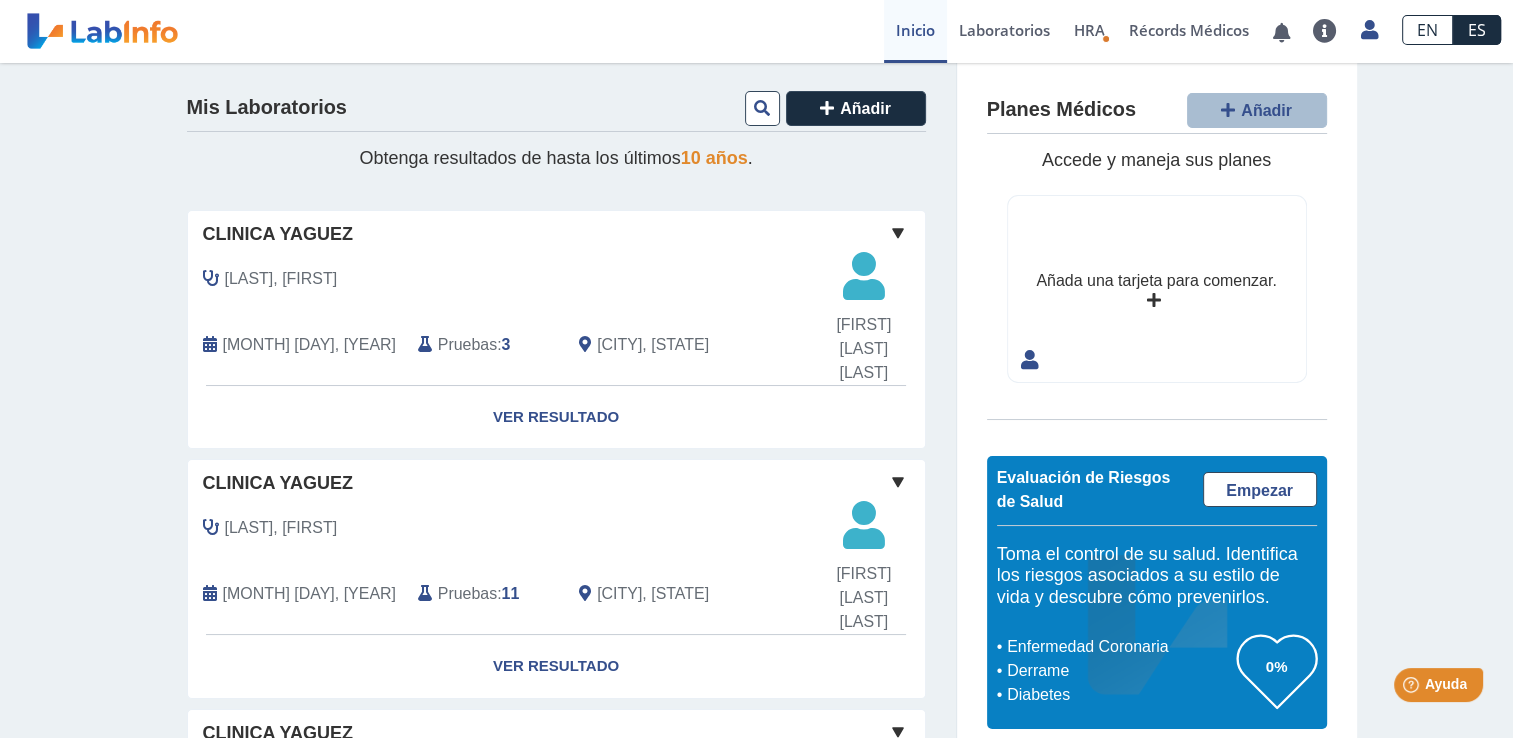 scroll, scrollTop: 0, scrollLeft: 0, axis: both 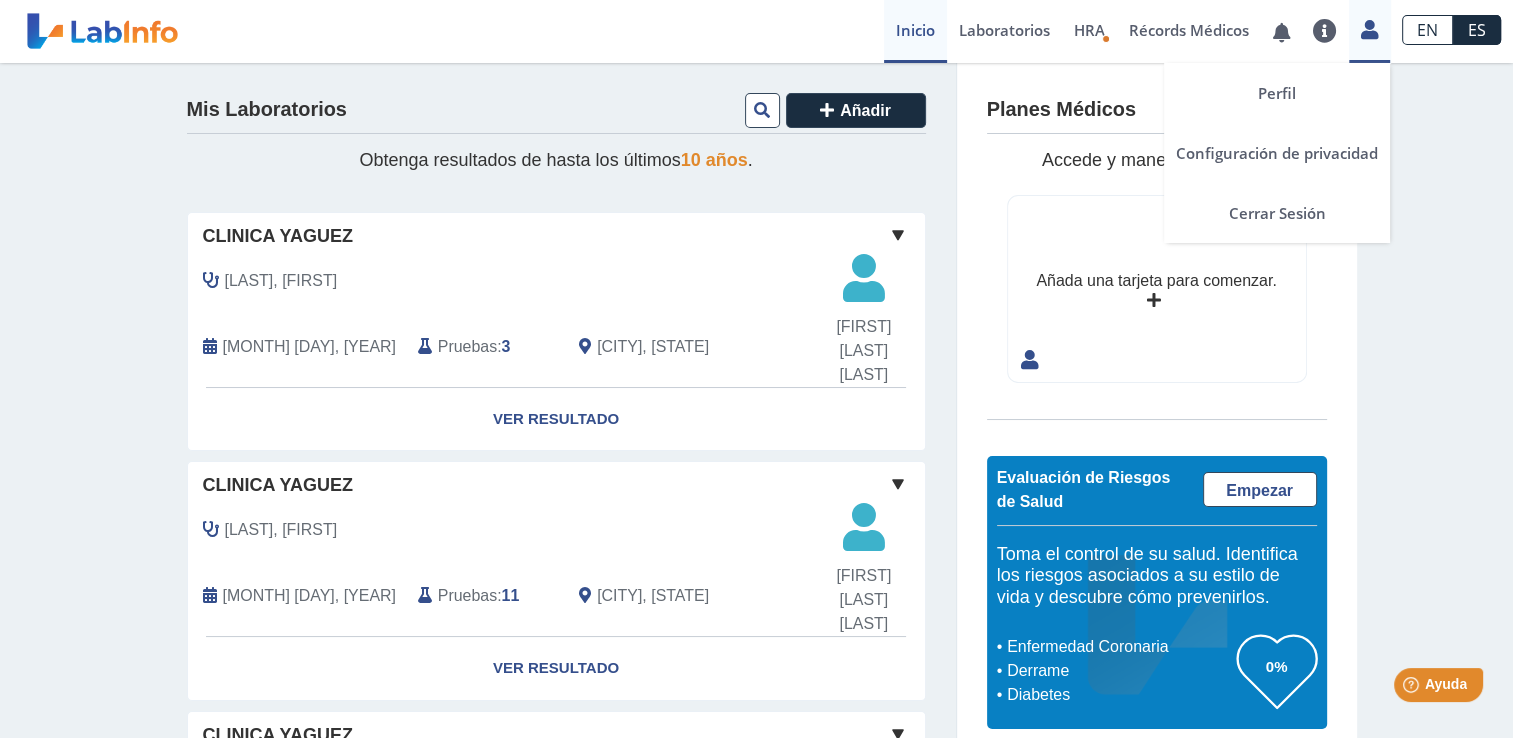 click at bounding box center [1369, 29] 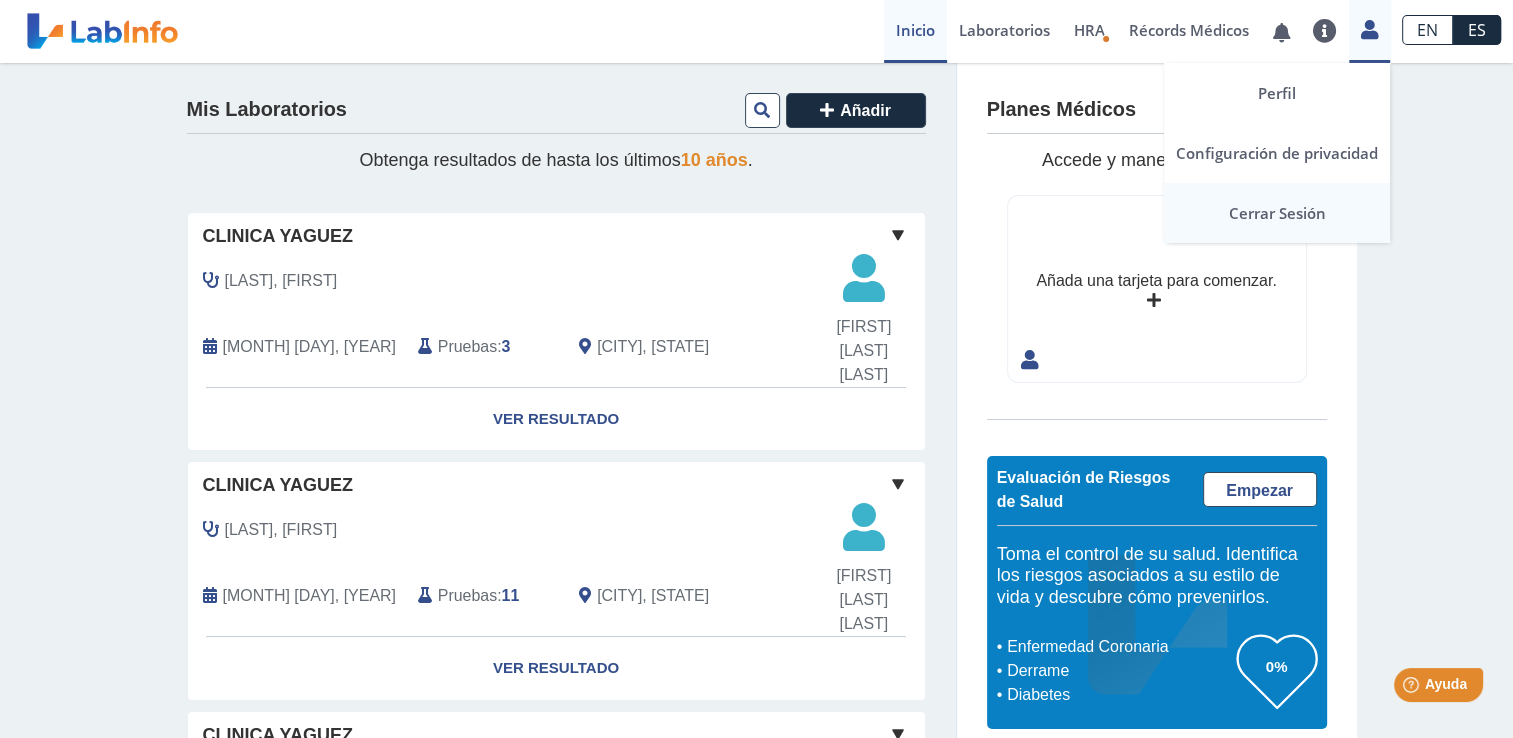 click on "Cerrar Sesión" at bounding box center [1277, 213] 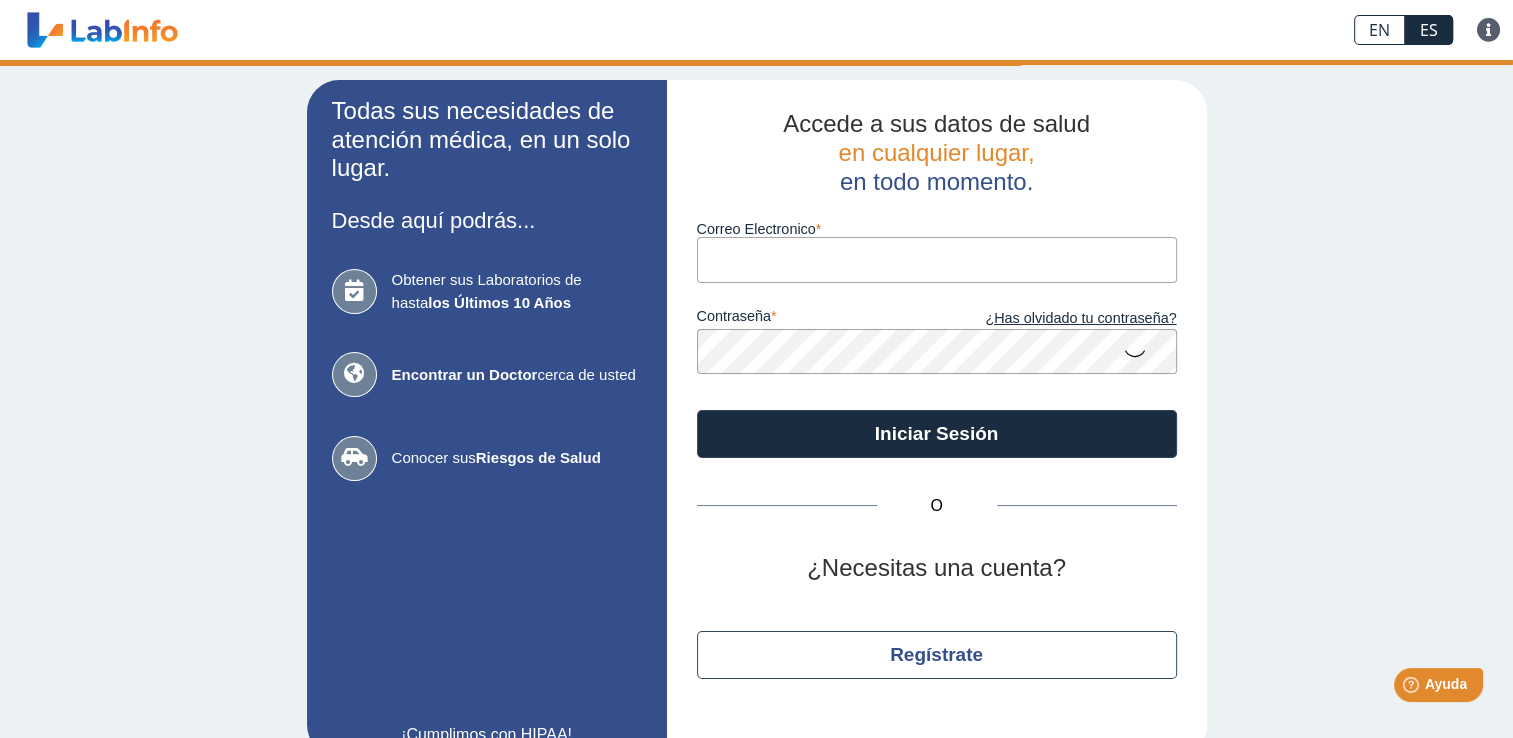 type on "[EMAIL]" 